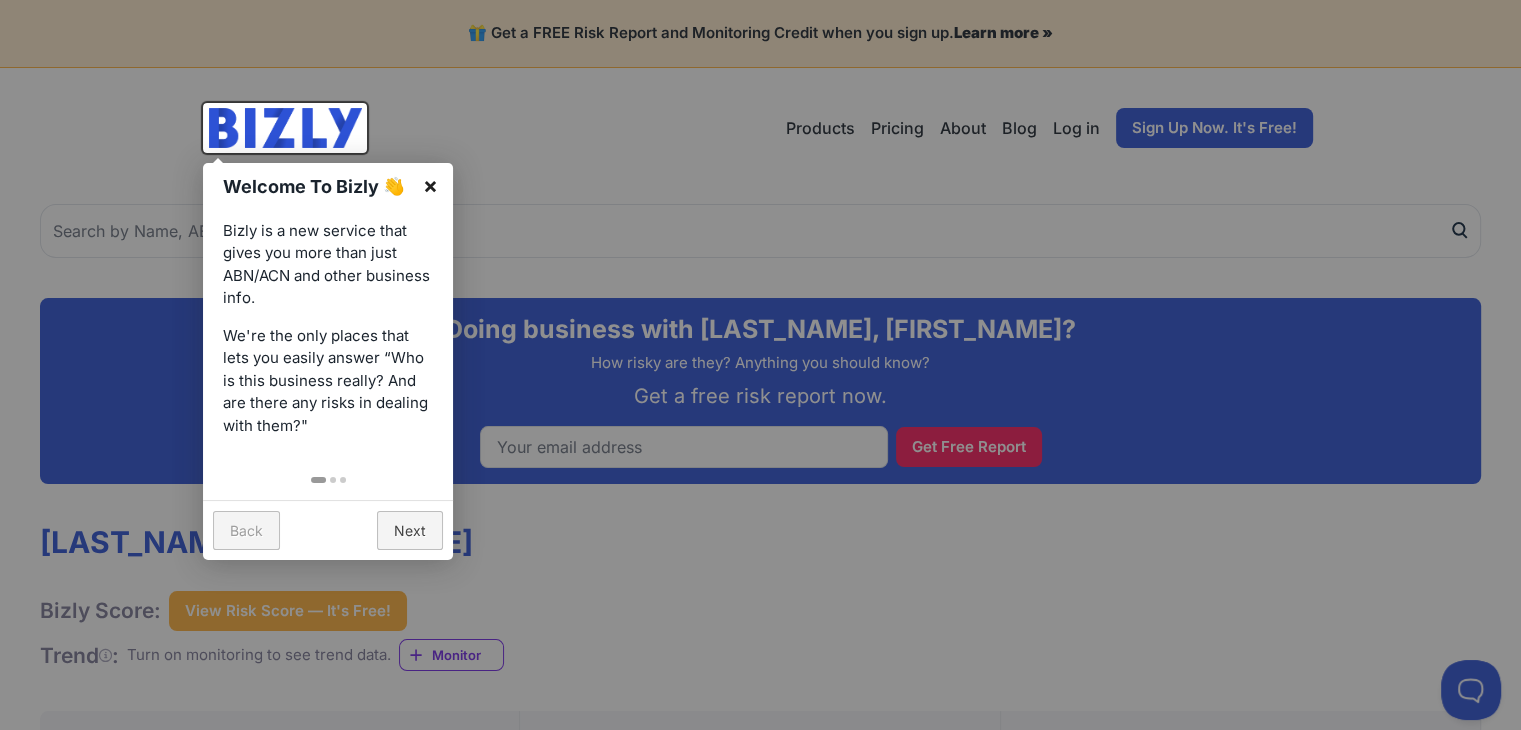 scroll, scrollTop: 0, scrollLeft: 0, axis: both 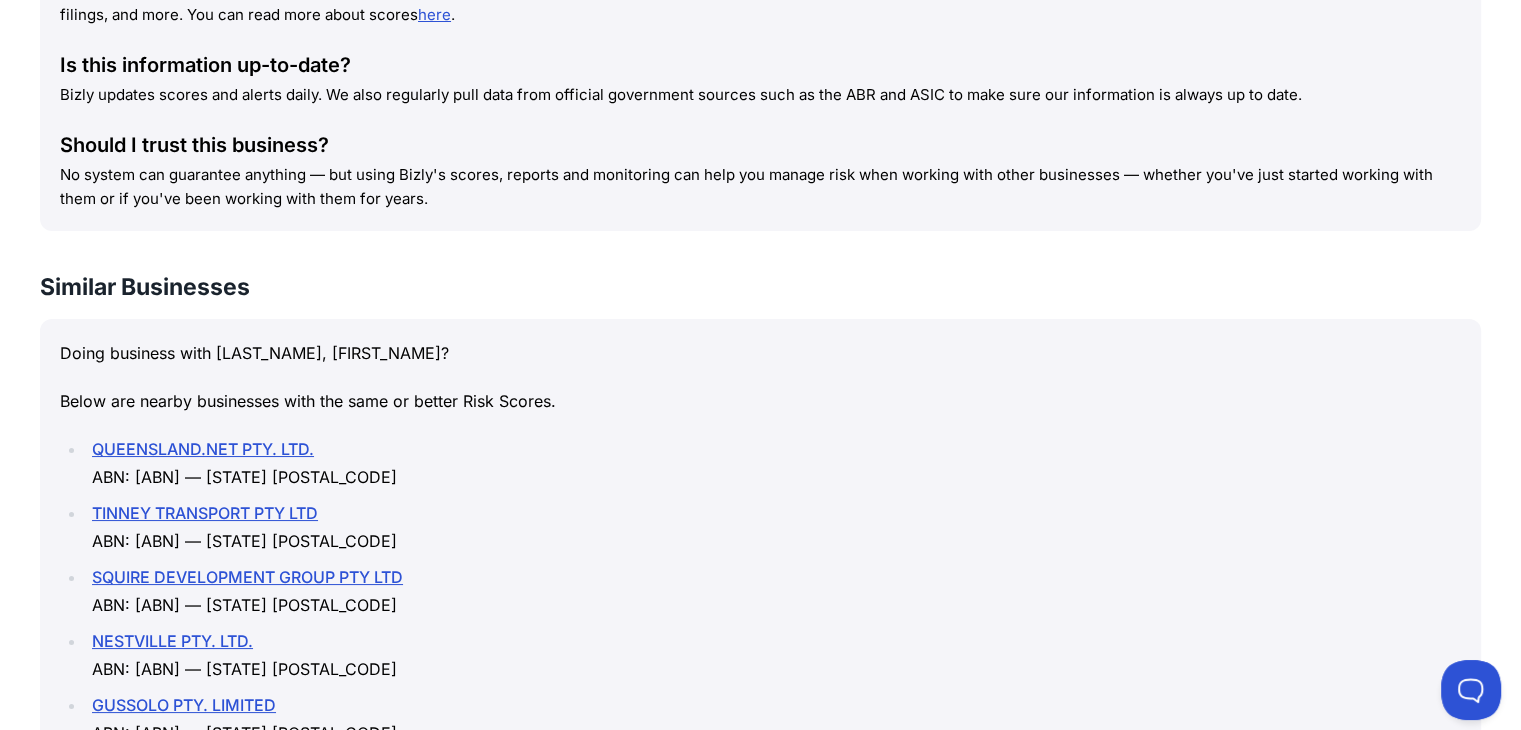 click on "QUEENSLAND.NET PTY. LTD." at bounding box center (203, 449) 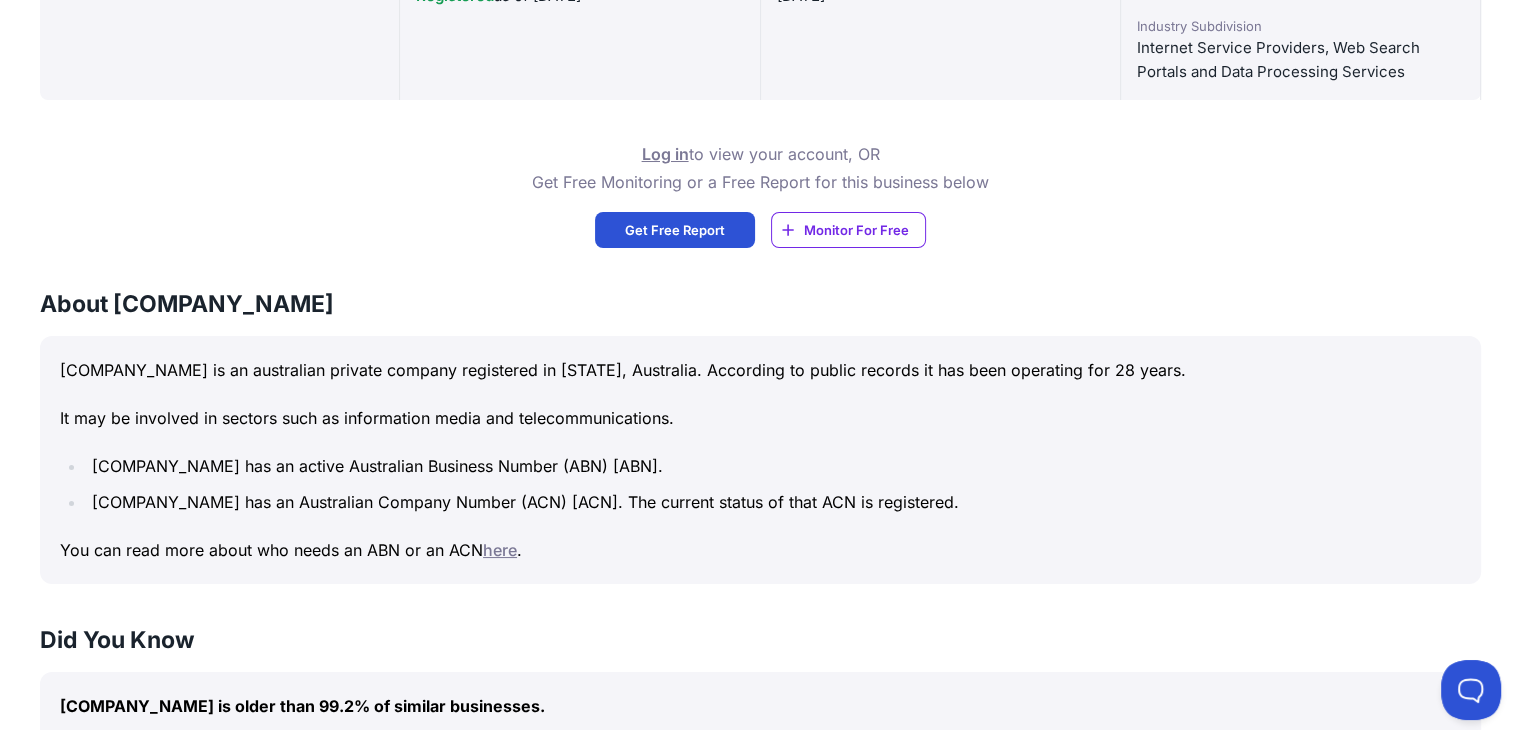 scroll, scrollTop: 888, scrollLeft: 0, axis: vertical 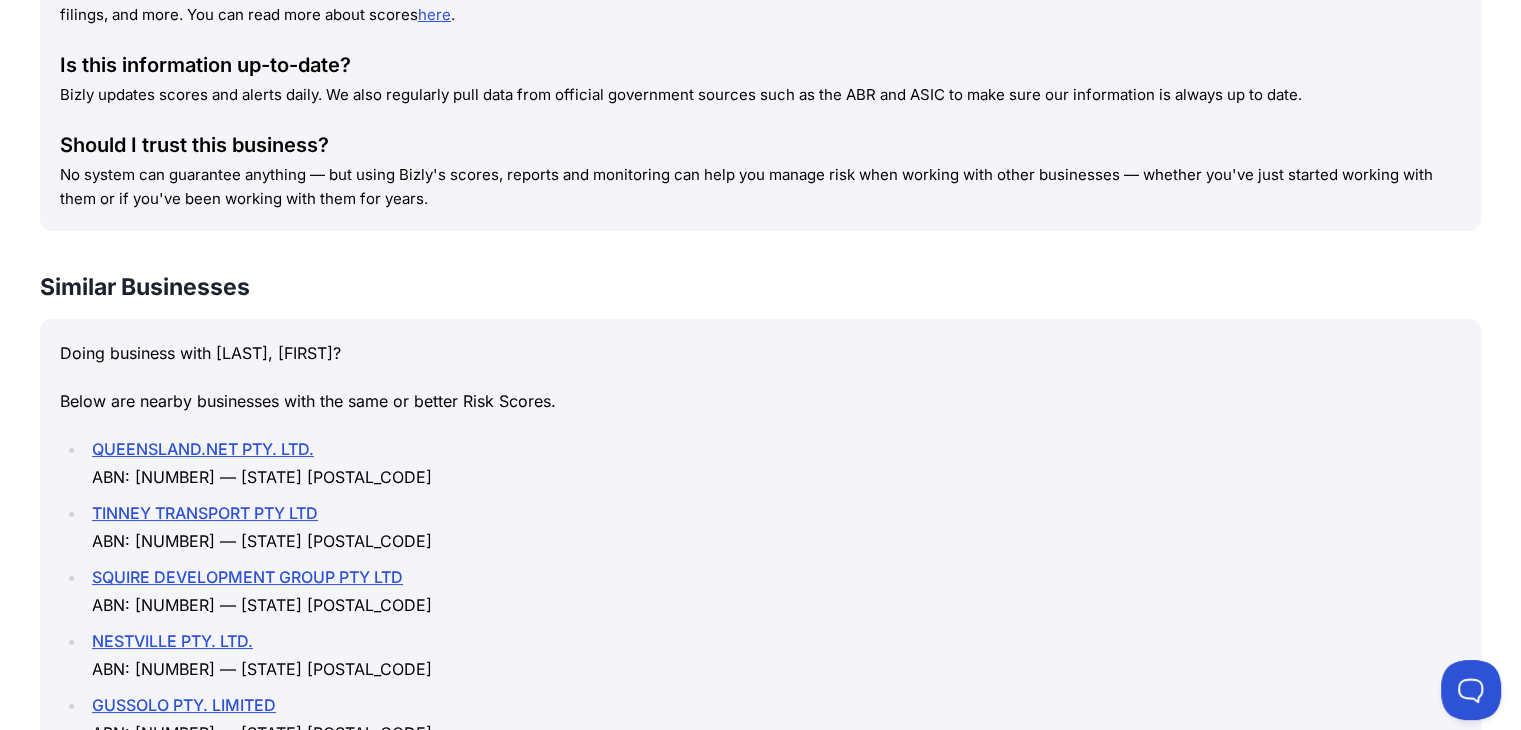click on "QUEENSLAND.NET PTY. LTD." at bounding box center [203, 449] 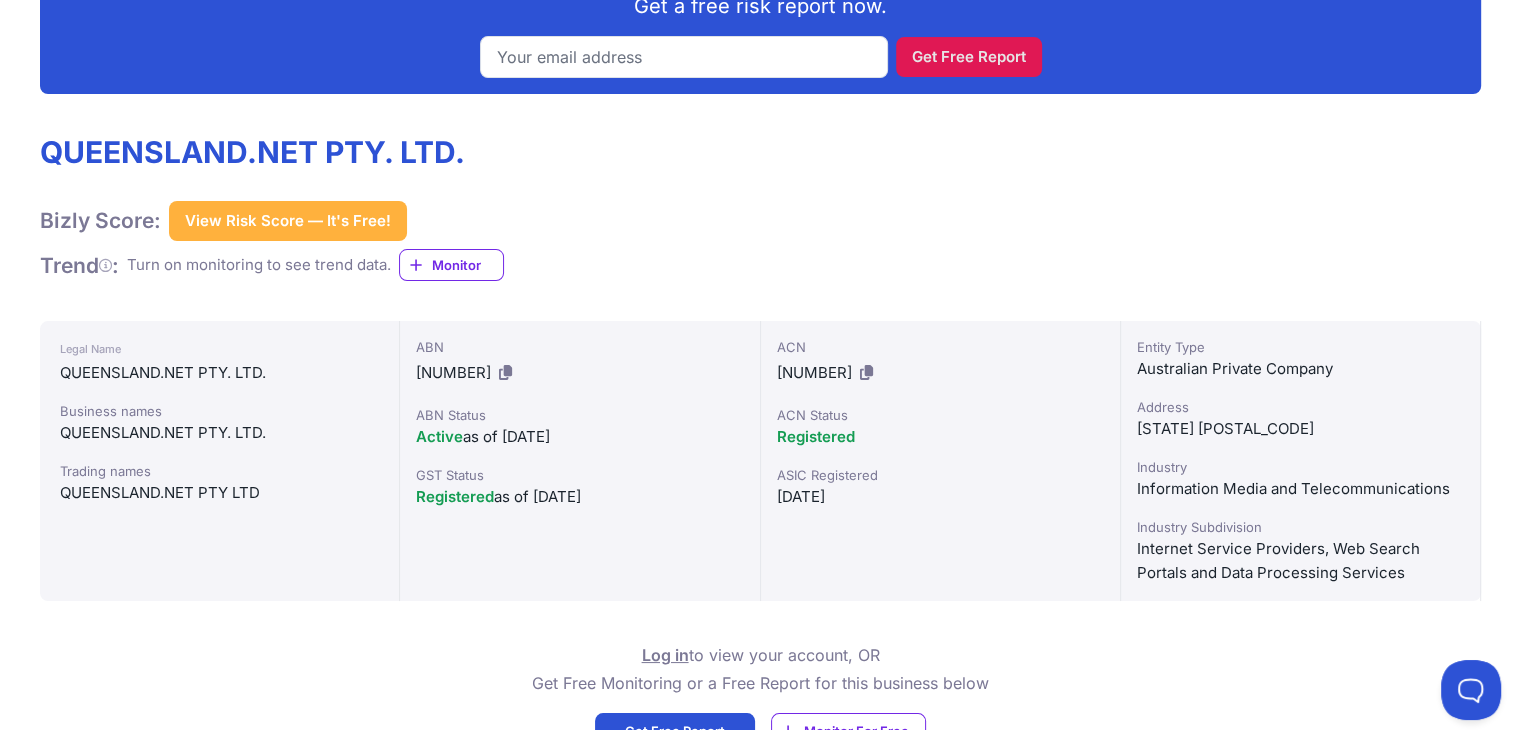 scroll, scrollTop: 388, scrollLeft: 0, axis: vertical 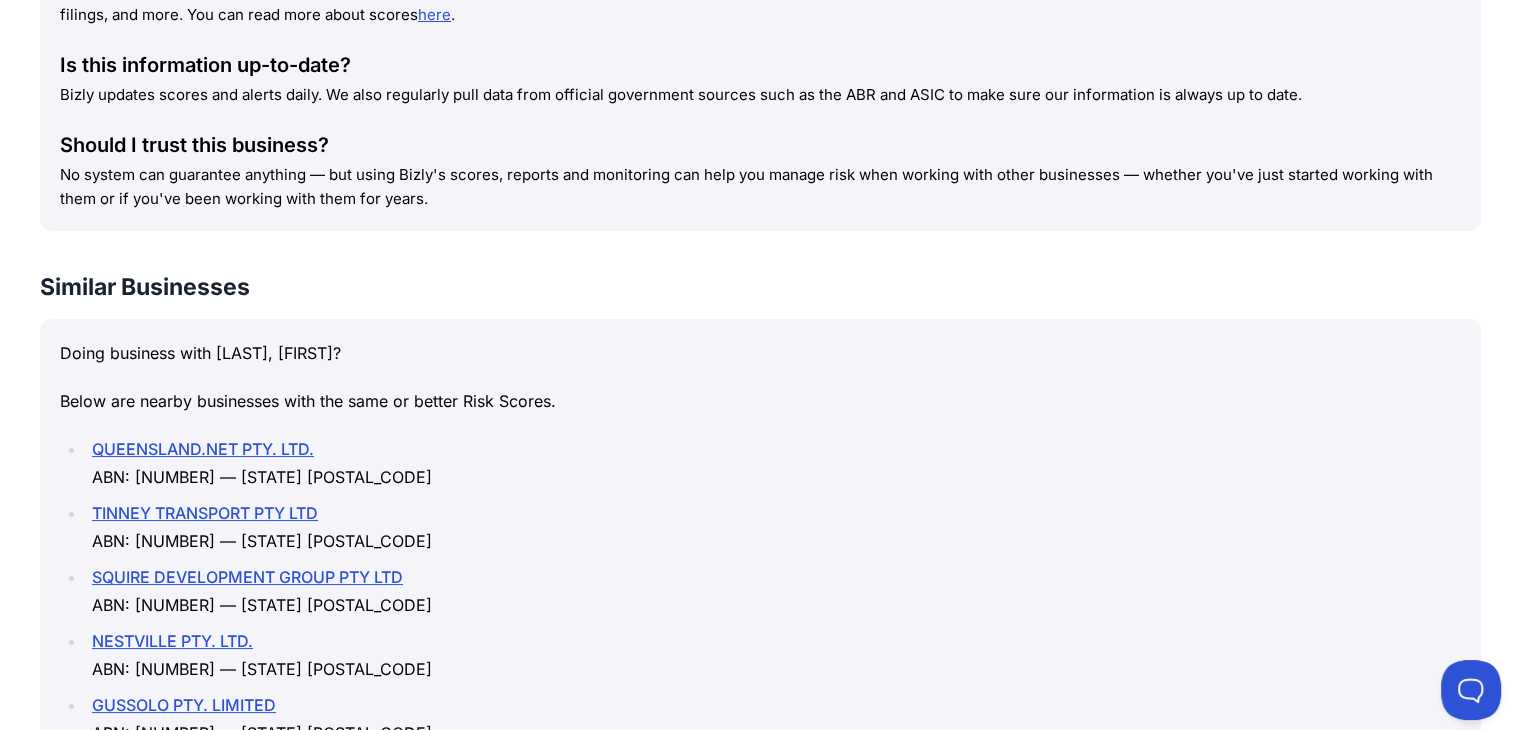 click on "GUSSOLO PTY. LIMITED" at bounding box center (184, 705) 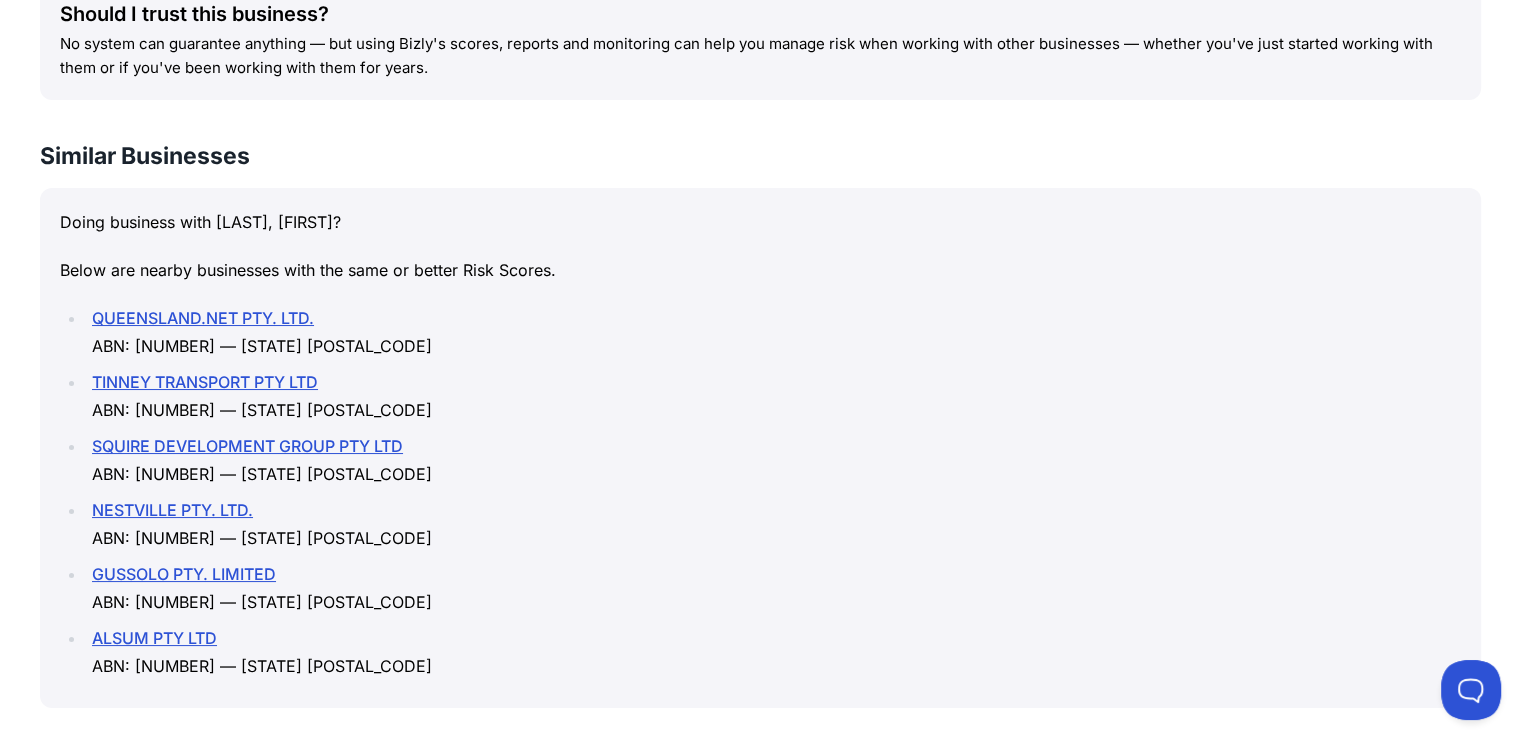 scroll, scrollTop: 2434, scrollLeft: 0, axis: vertical 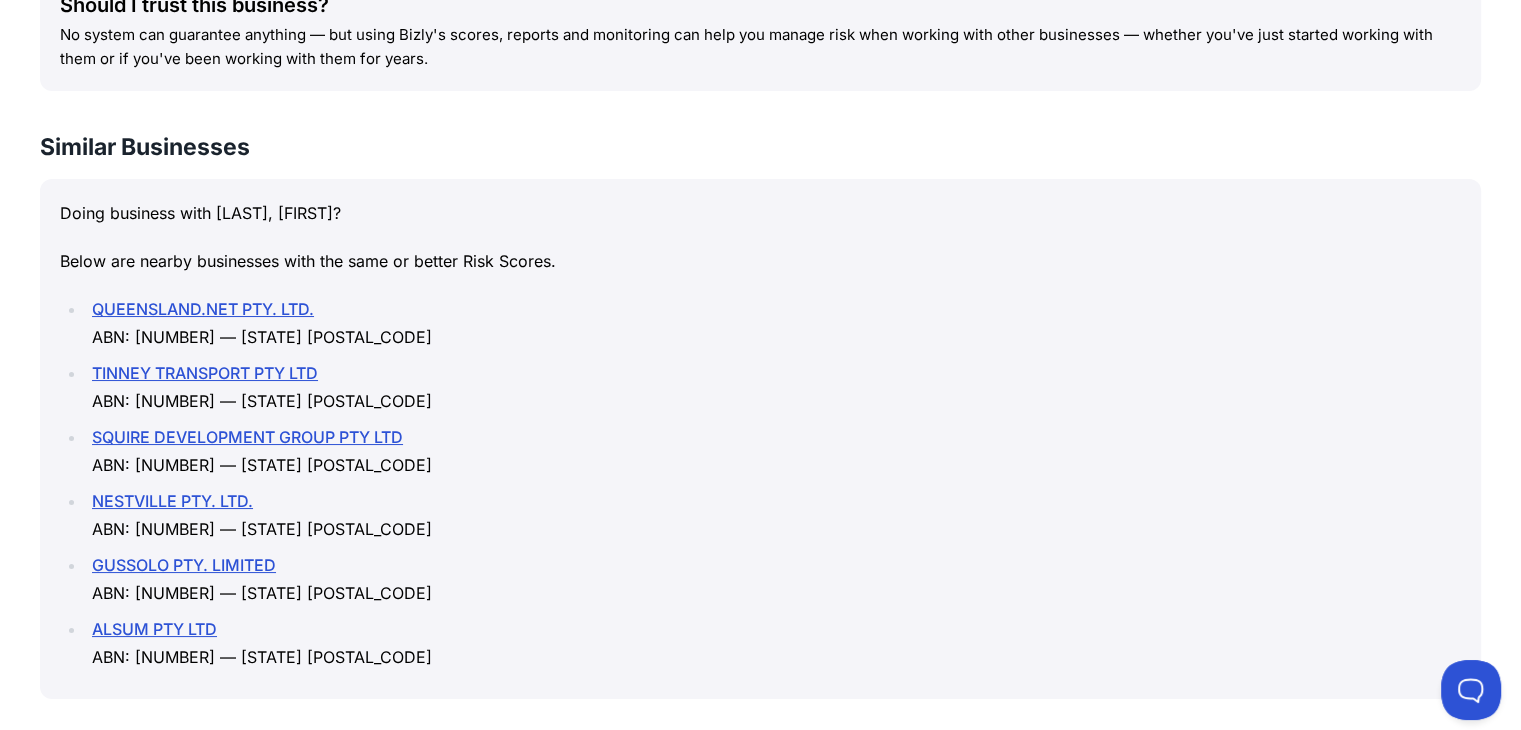 click on "ALSUM PTY LTD" at bounding box center (154, 629) 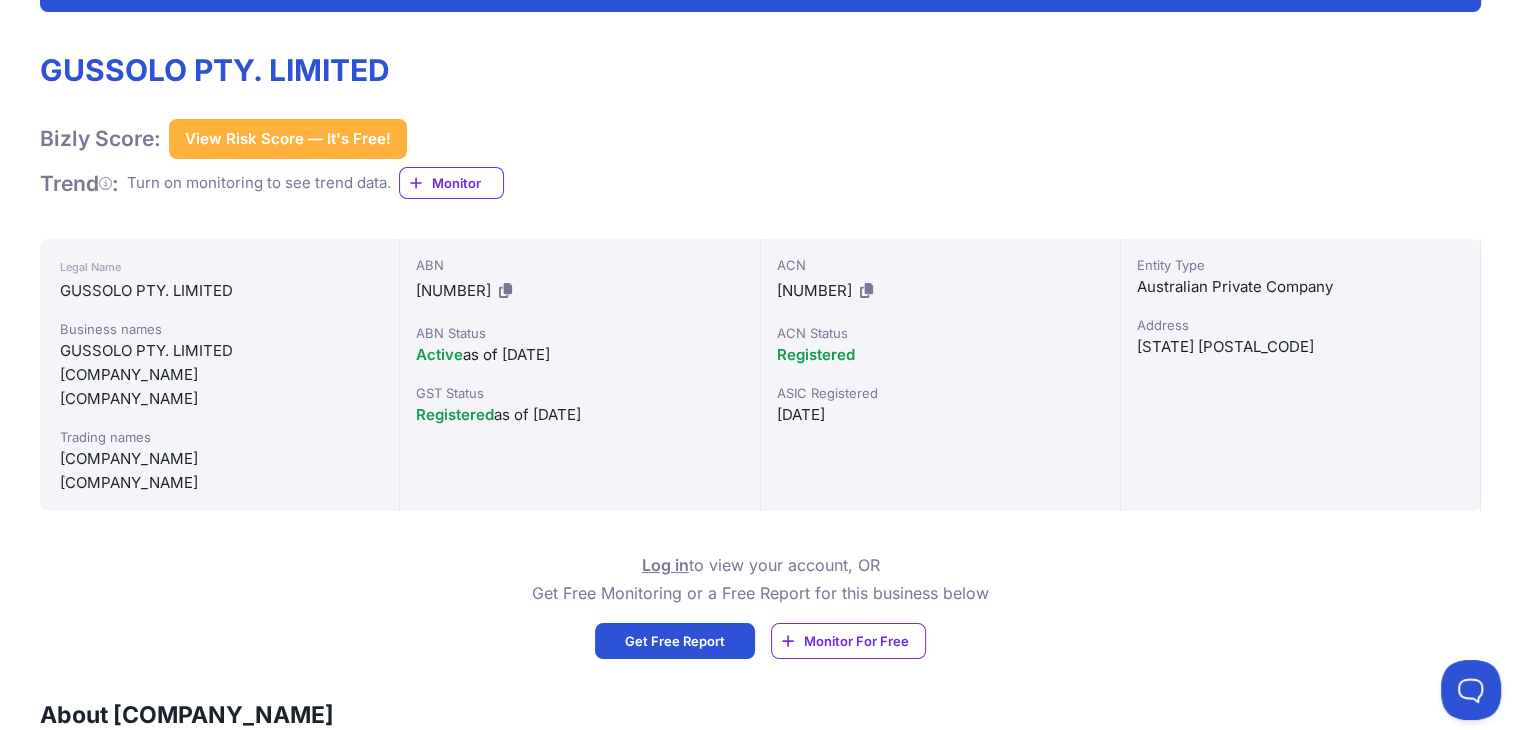 scroll, scrollTop: 476, scrollLeft: 0, axis: vertical 